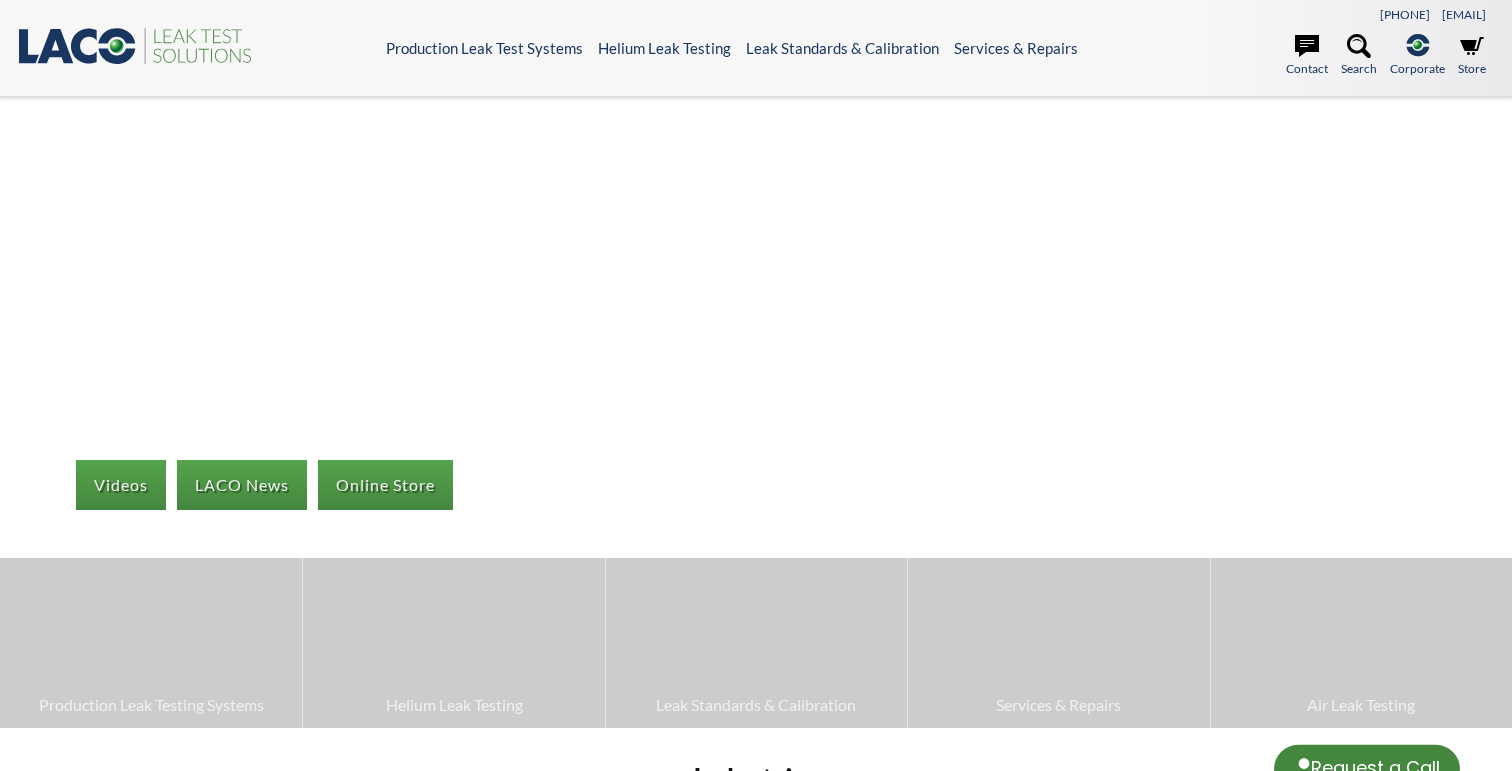 scroll, scrollTop: 0, scrollLeft: 0, axis: both 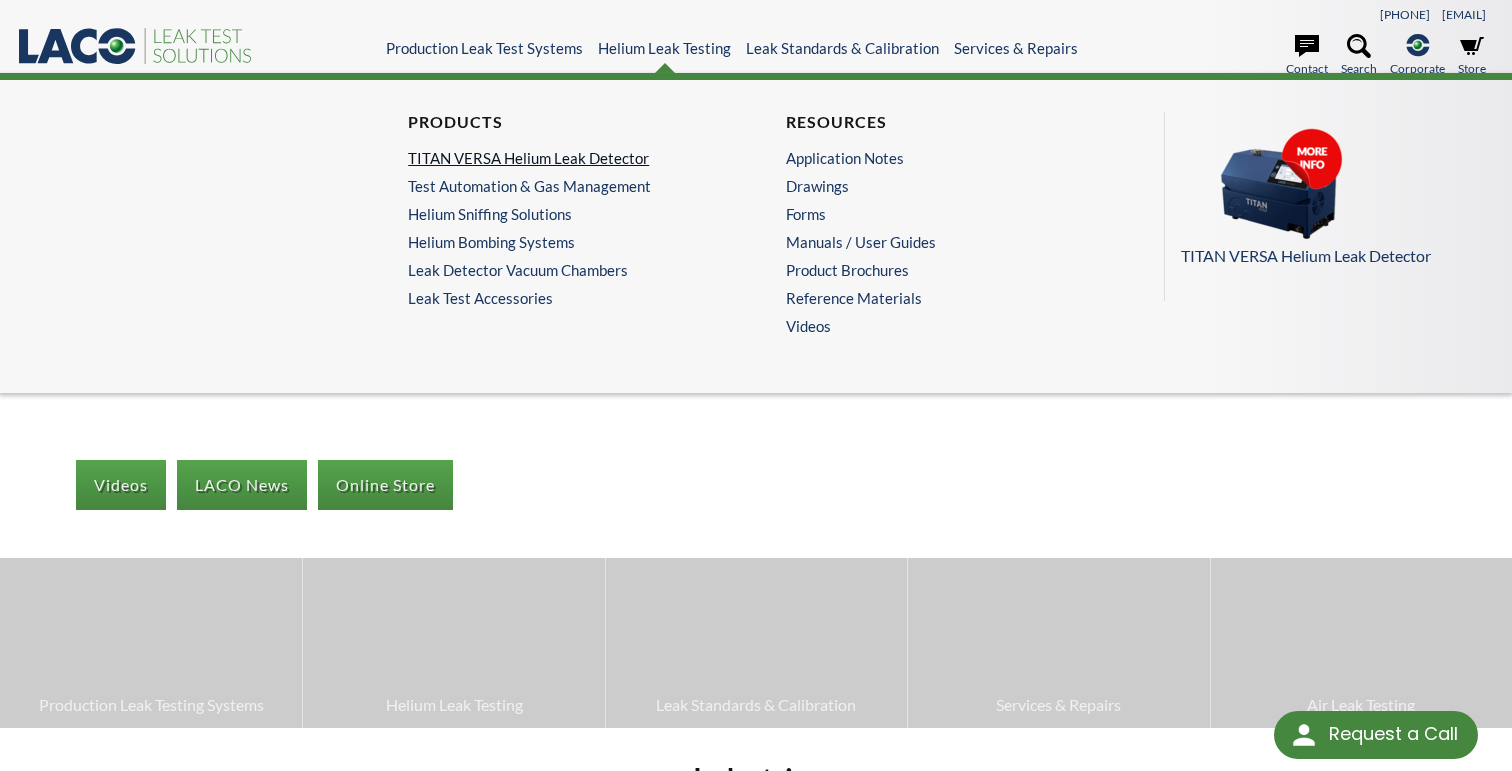 click on "TITAN VERSA Helium Leak Detector" at bounding box center (562, 158) 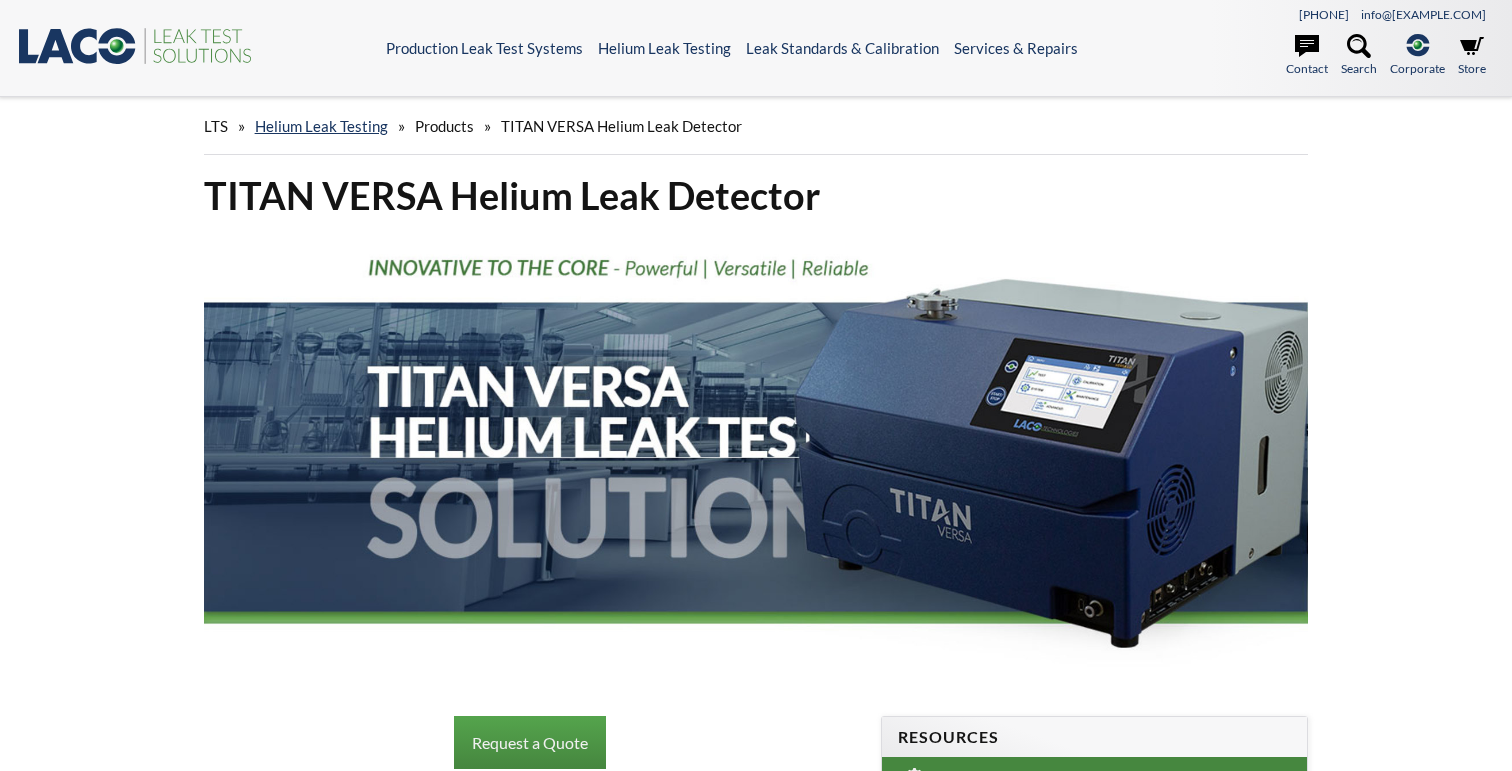 scroll, scrollTop: 0, scrollLeft: 0, axis: both 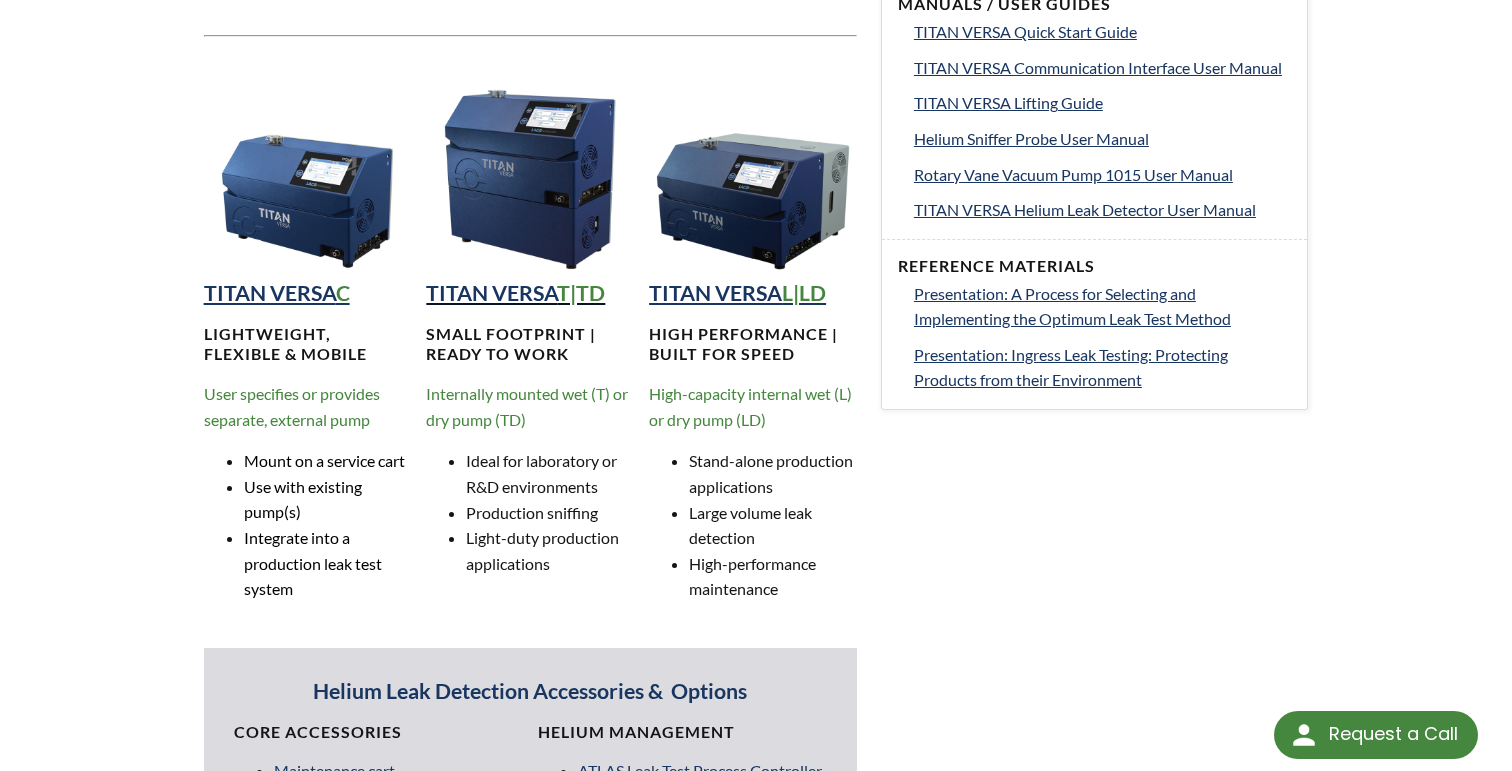 click on "TITAN VERSA" at bounding box center [491, 293] 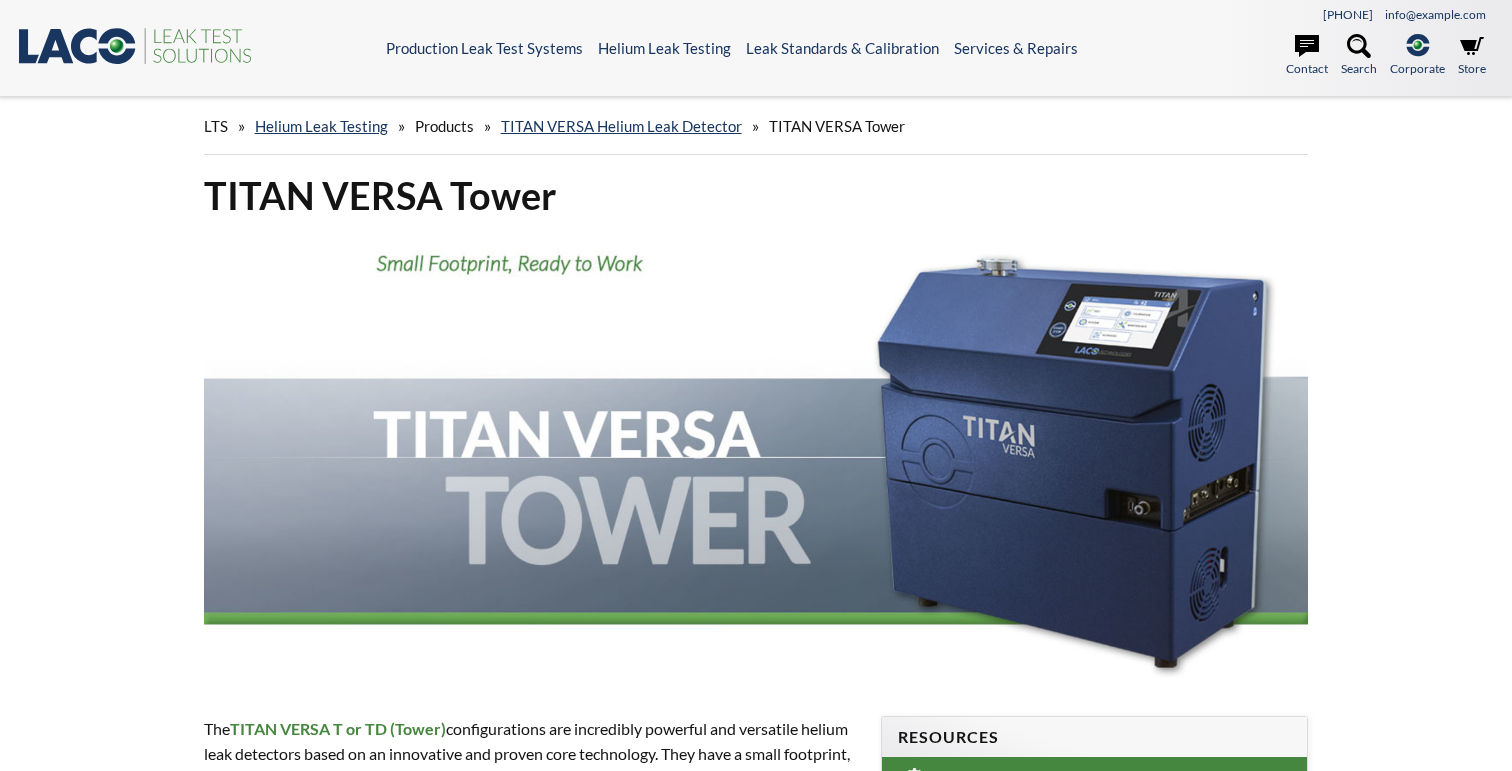 scroll, scrollTop: 0, scrollLeft: 0, axis: both 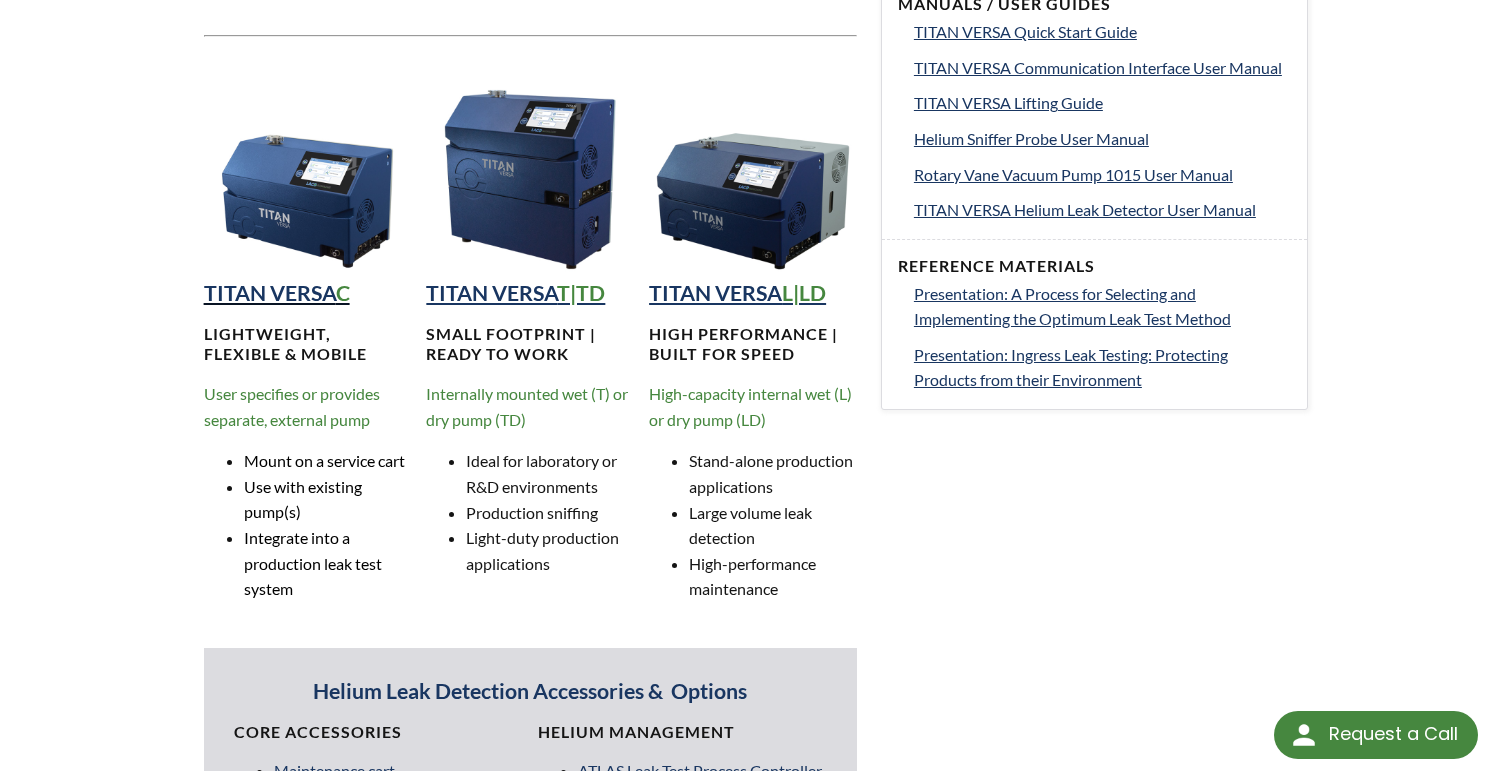 click on "TITAN VERSA" at bounding box center [270, 293] 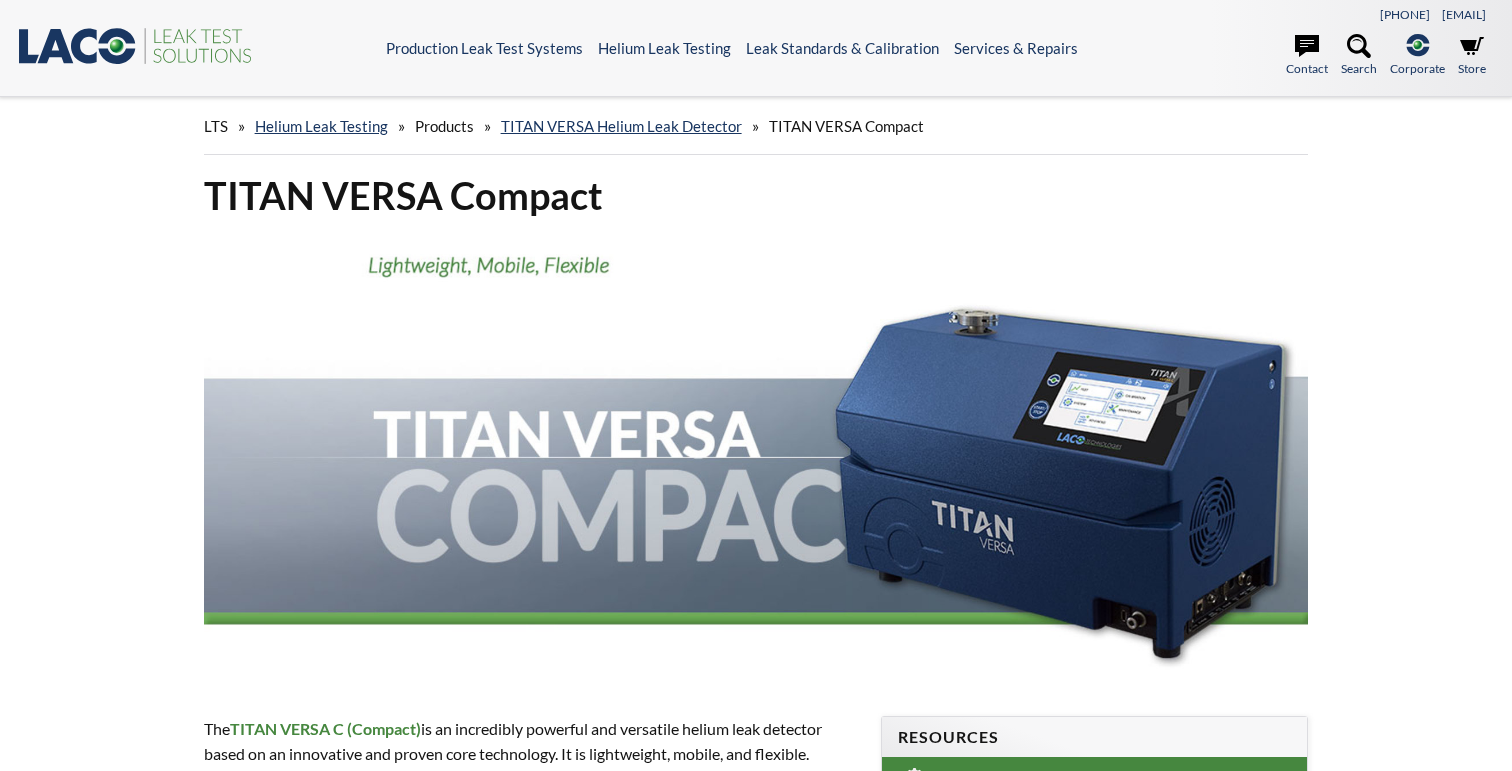scroll, scrollTop: 0, scrollLeft: 0, axis: both 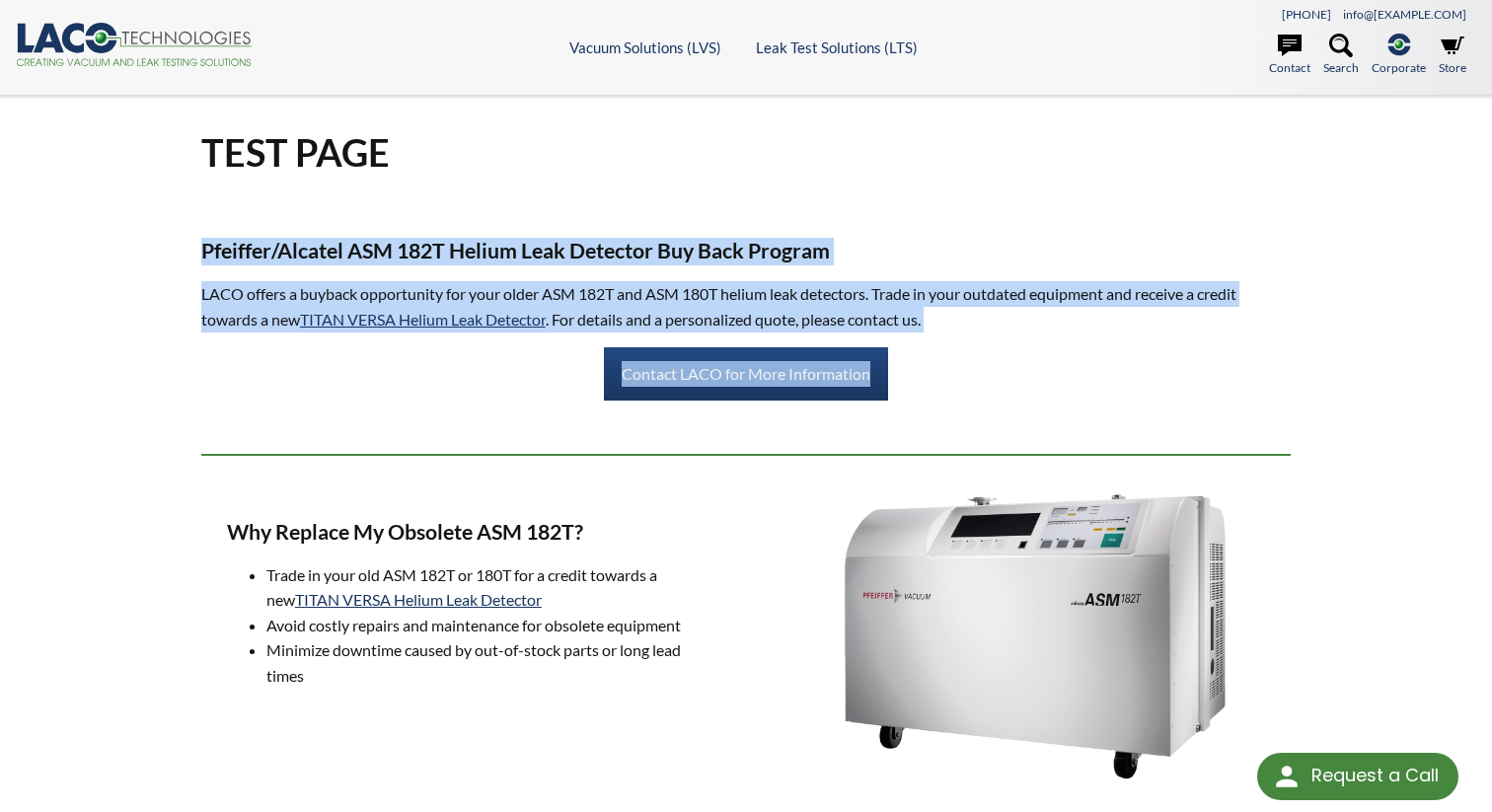 drag, startPoint x: 1118, startPoint y: 348, endPoint x: 1146, endPoint y: 174, distance: 176.238 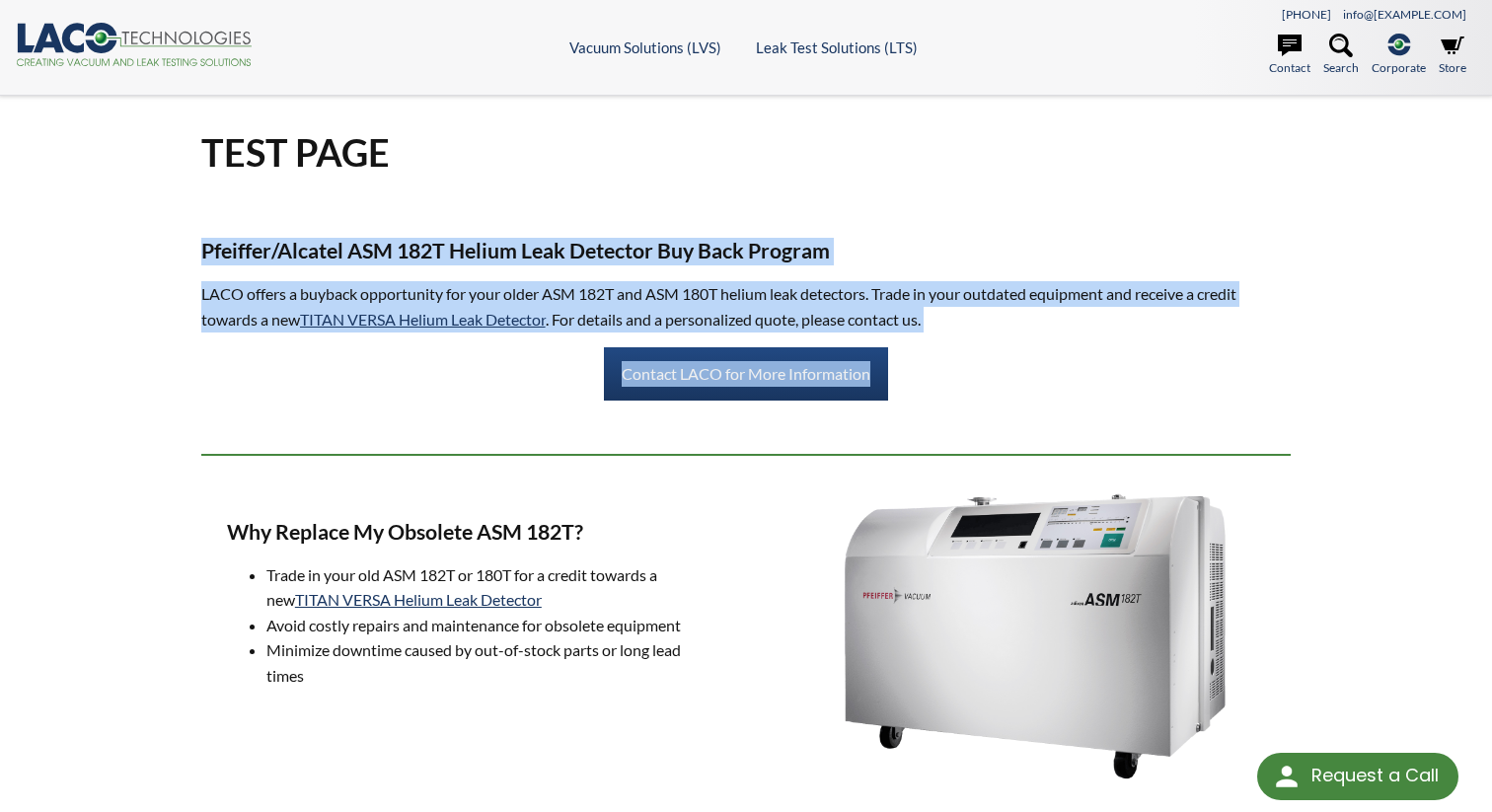 drag, startPoint x: 997, startPoint y: 362, endPoint x: 1106, endPoint y: 194, distance: 200.26233 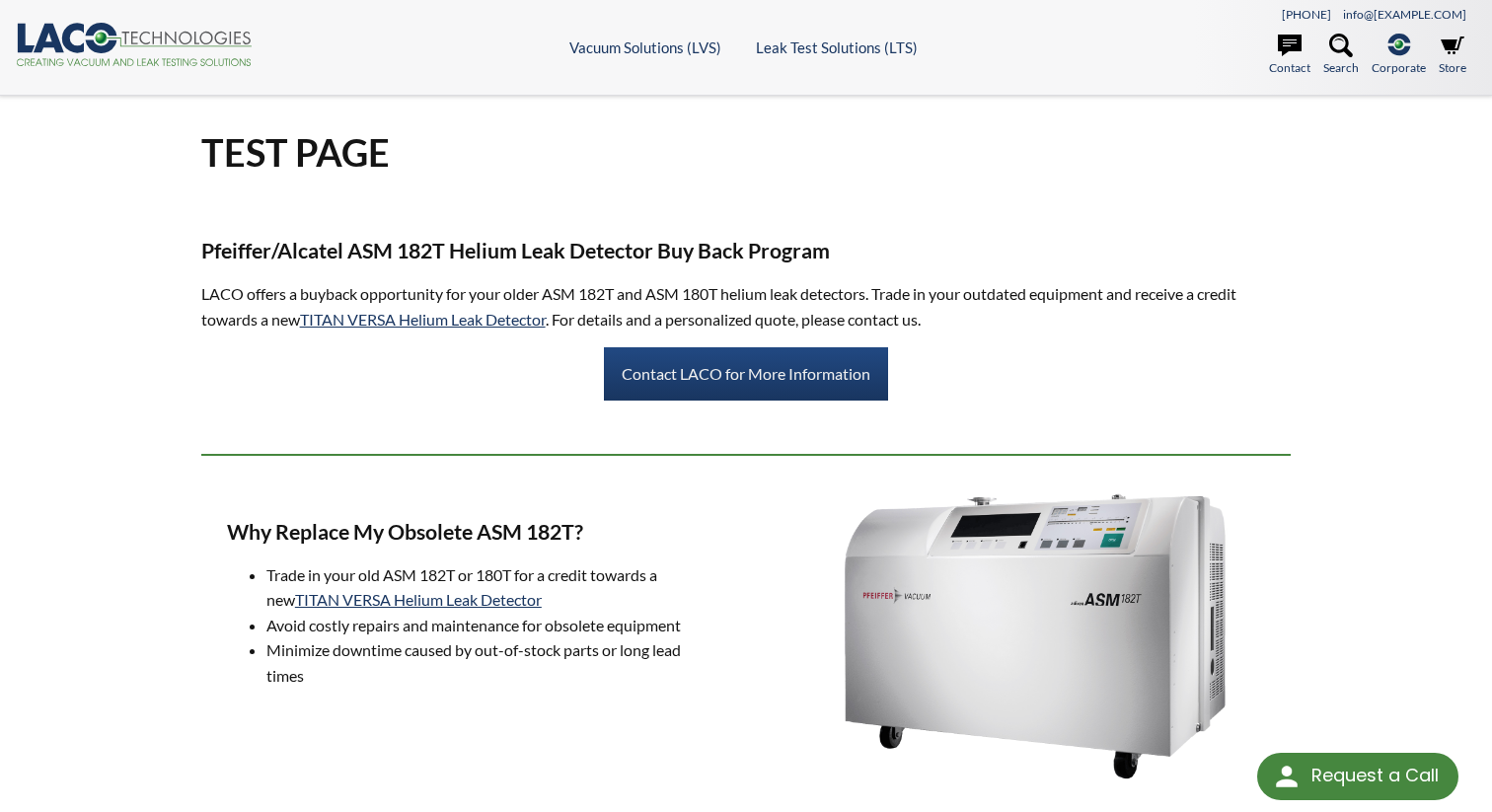 click on "Pfeiffer/Alcatel ASM 182T Helium Leak Detector Buy Back Program
LACO offers a buyback opportunity for your older ASM 182T and ASM 180T helium leak detectors. Trade in your outdated equipment and receive a credit towards a new  TITAN VERSA Helium Leak Detector . For details and a personalized quote, please contact us.
Contact LACO for More Information" at bounding box center [746, 327] 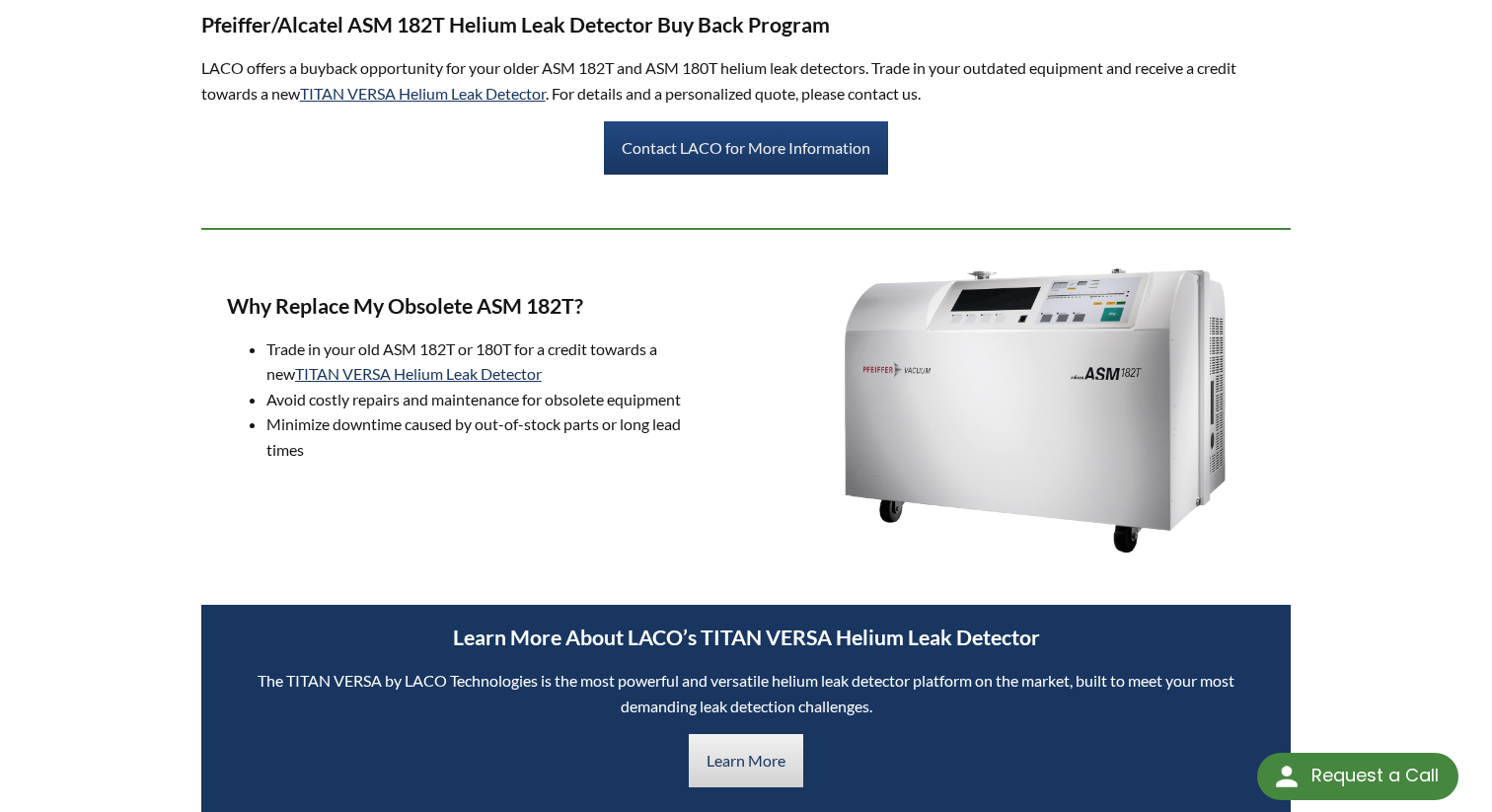 scroll, scrollTop: 0, scrollLeft: 0, axis: both 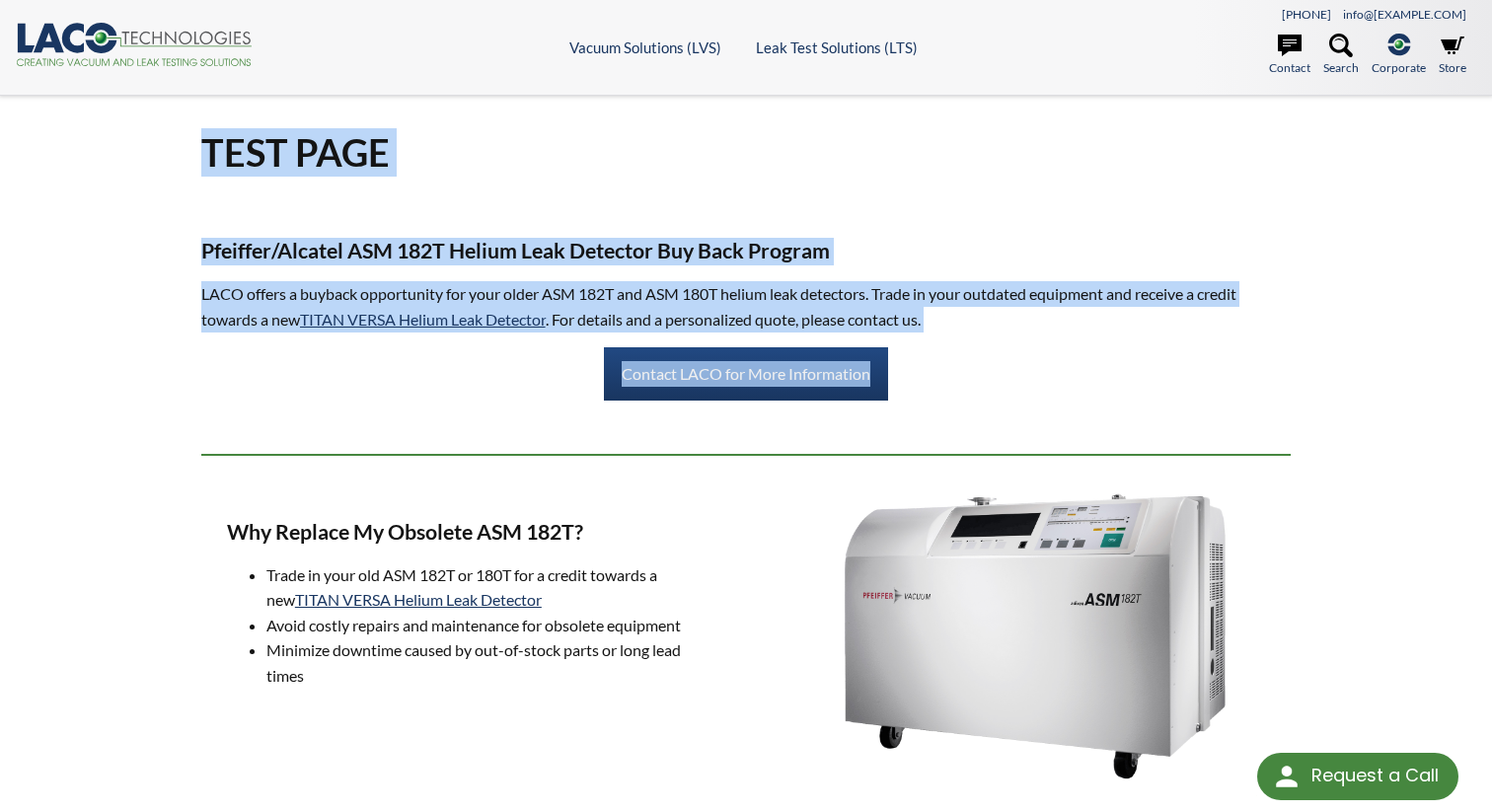 drag, startPoint x: 1026, startPoint y: 390, endPoint x: 1065, endPoint y: 99, distance: 293.6018 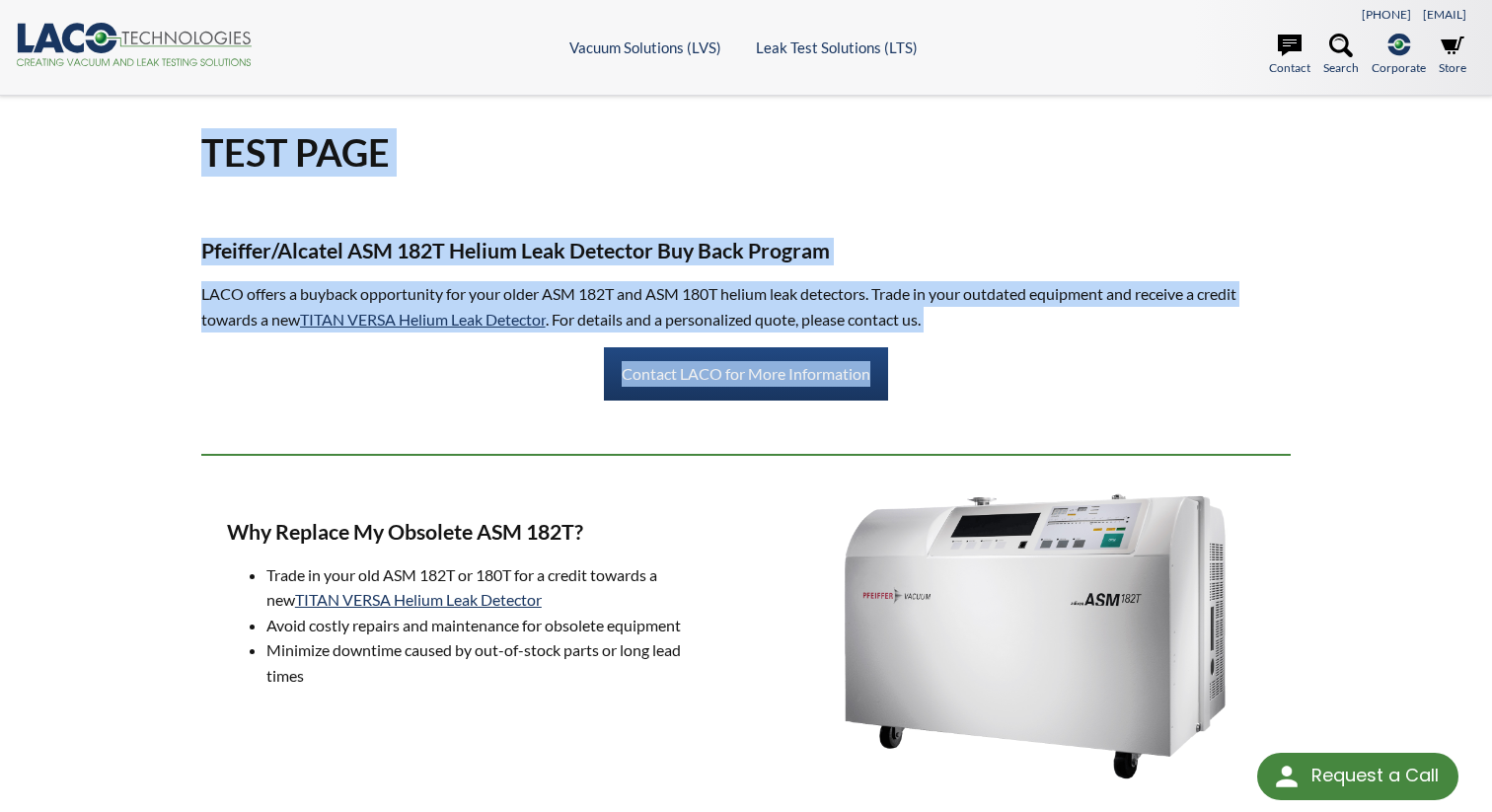 click on "TEST PAGE" at bounding box center [746, 136] 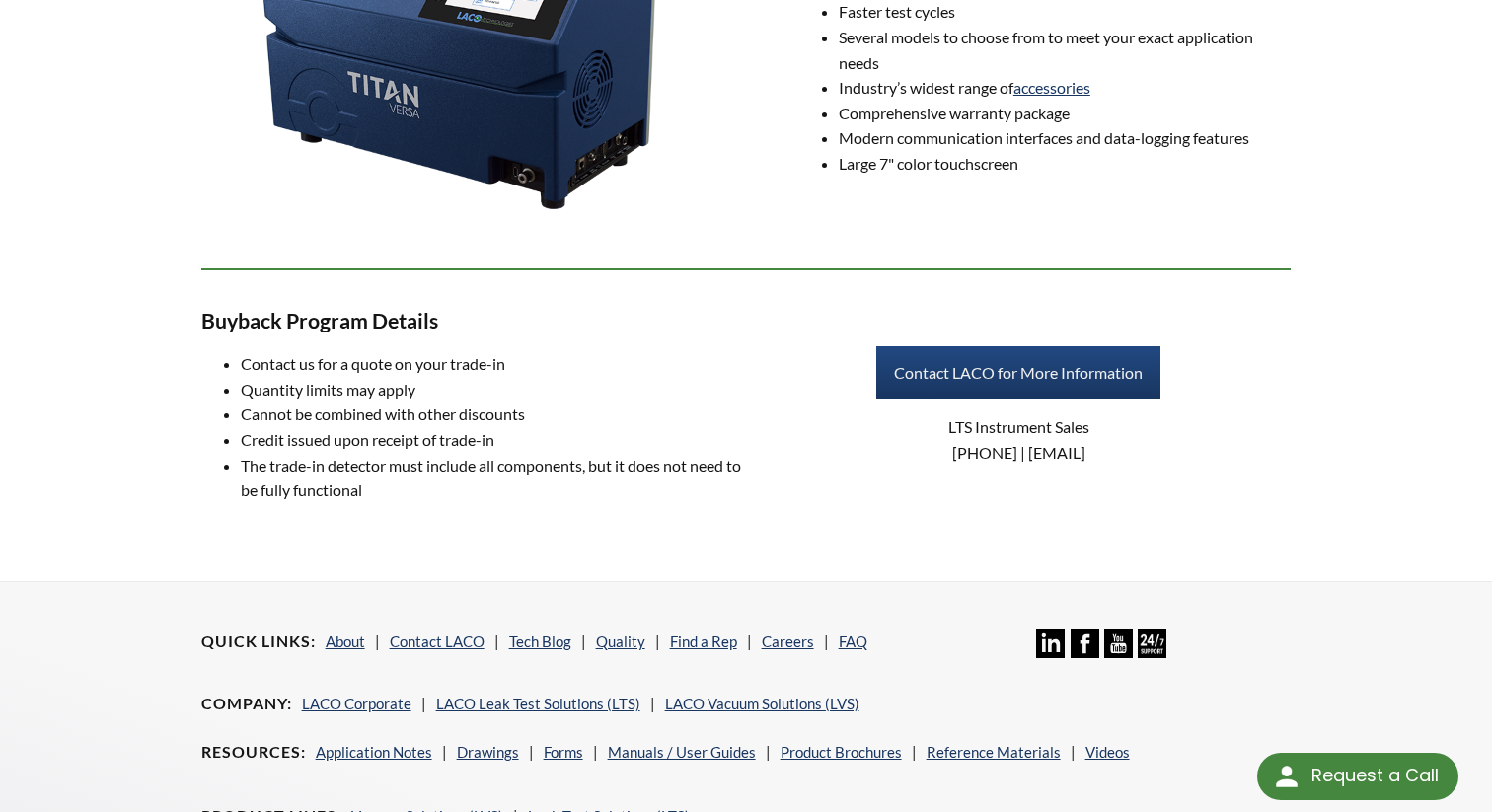 scroll, scrollTop: 1399, scrollLeft: 0, axis: vertical 